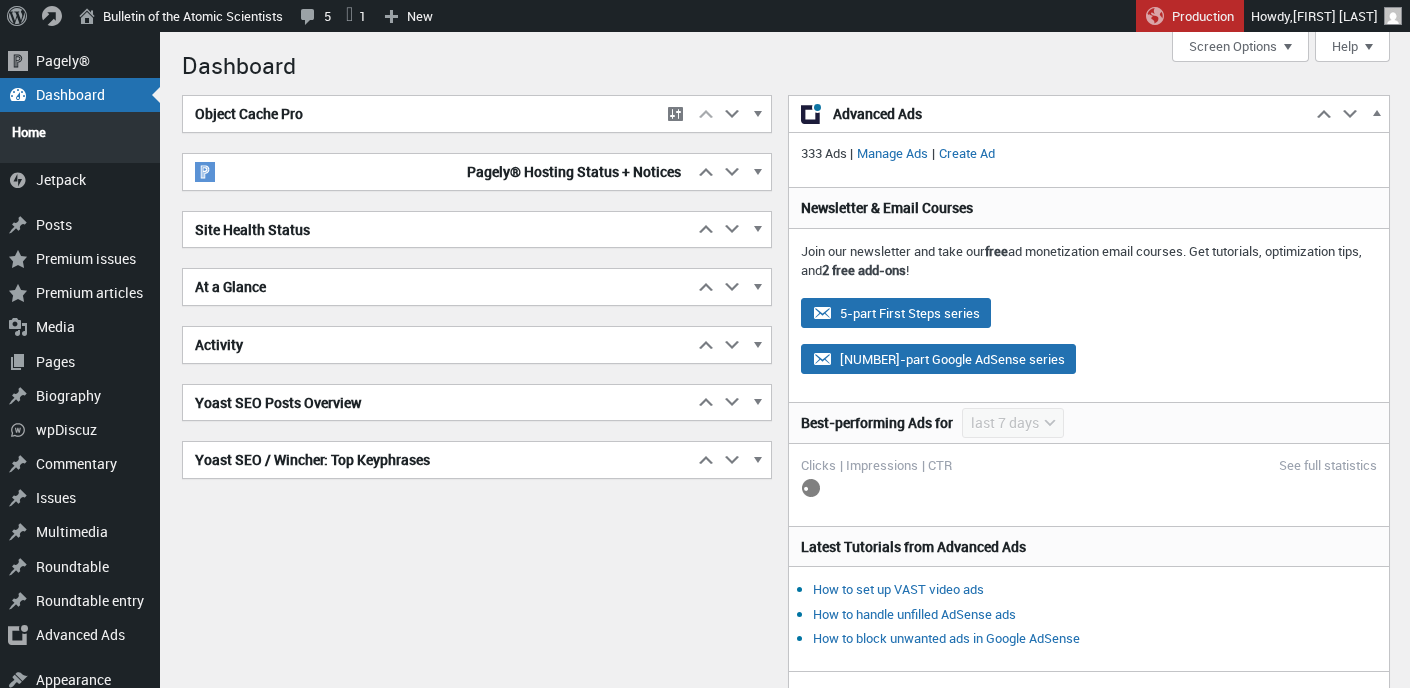 scroll, scrollTop: 0, scrollLeft: 0, axis: both 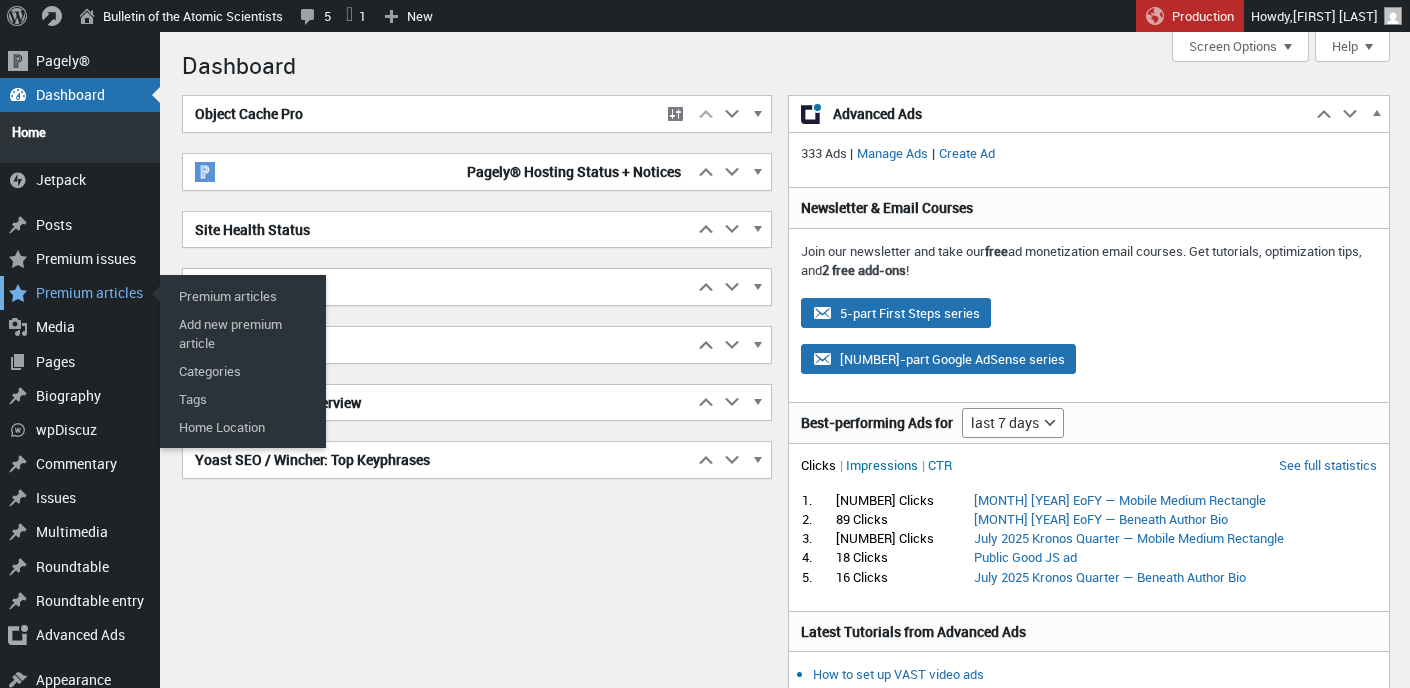 click on "Premium articles" at bounding box center (80, 293) 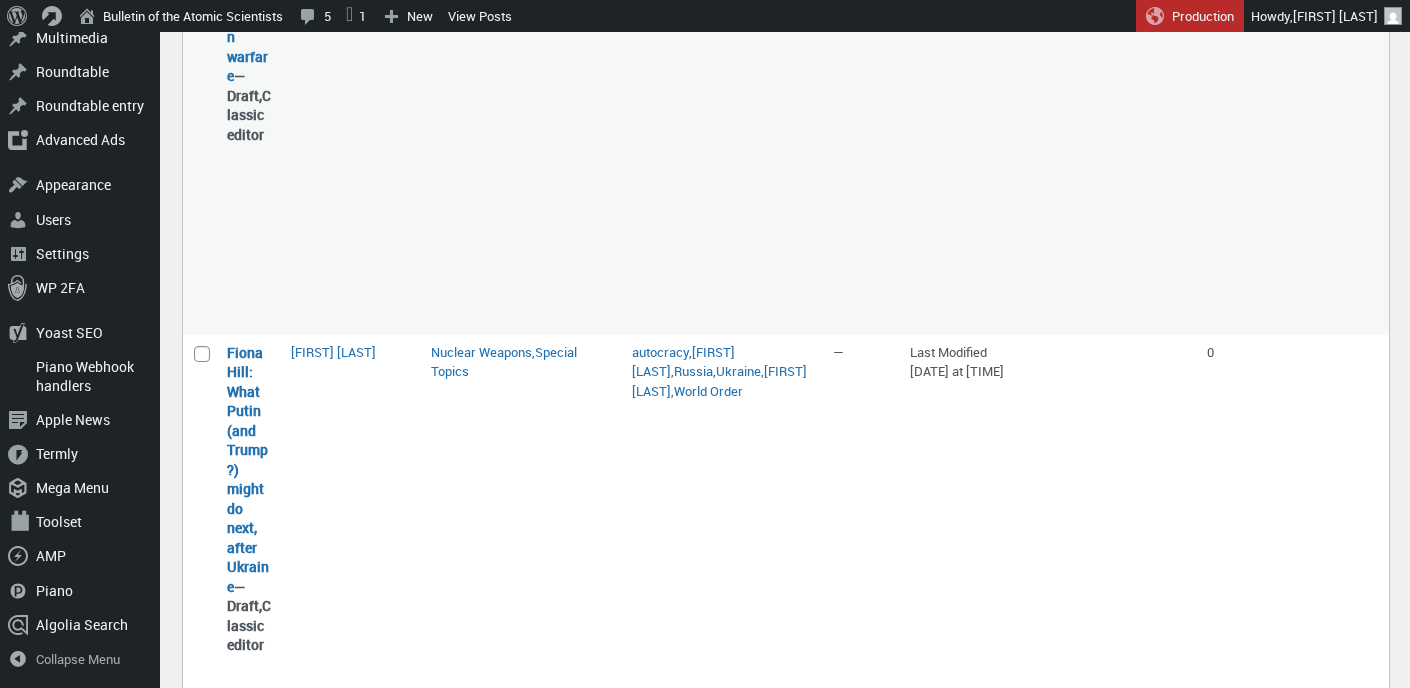 scroll, scrollTop: 3675, scrollLeft: 0, axis: vertical 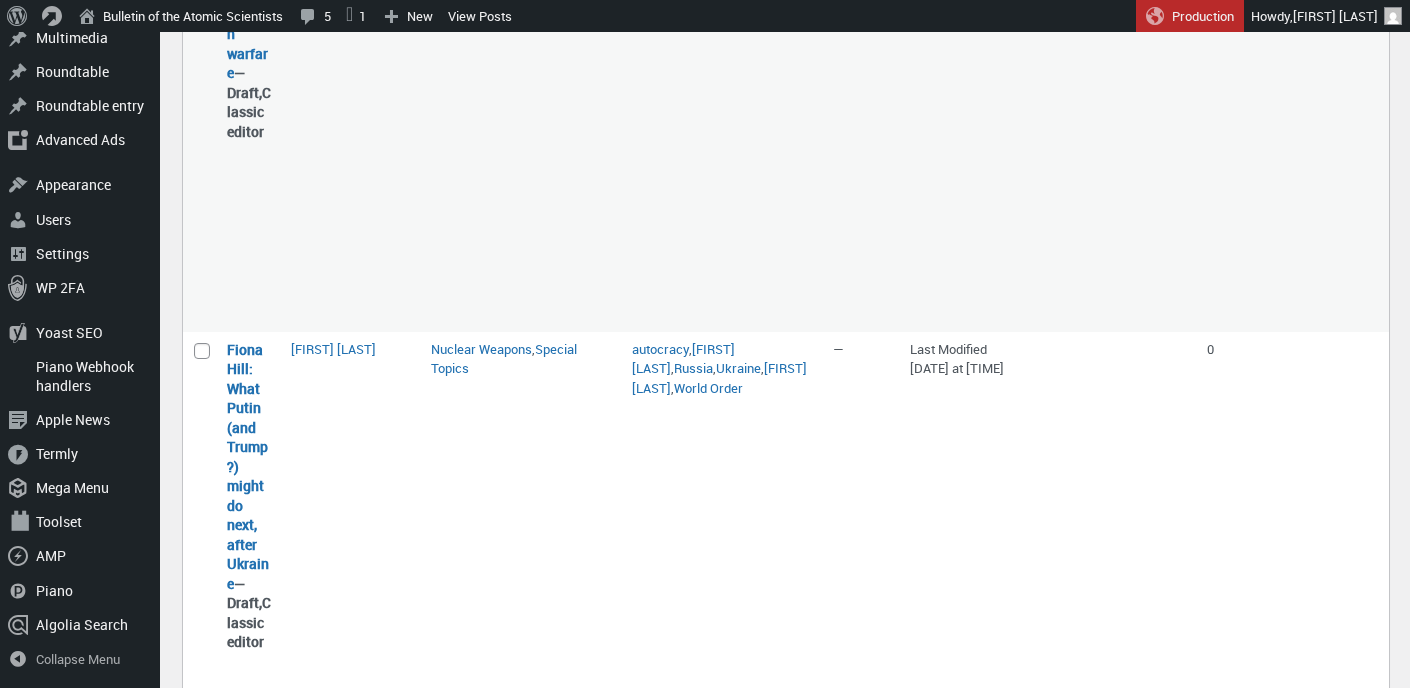 click on "Pandemic risks: Are there some genetic experiments that simply should not be done?" at bounding box center (248, 4942) 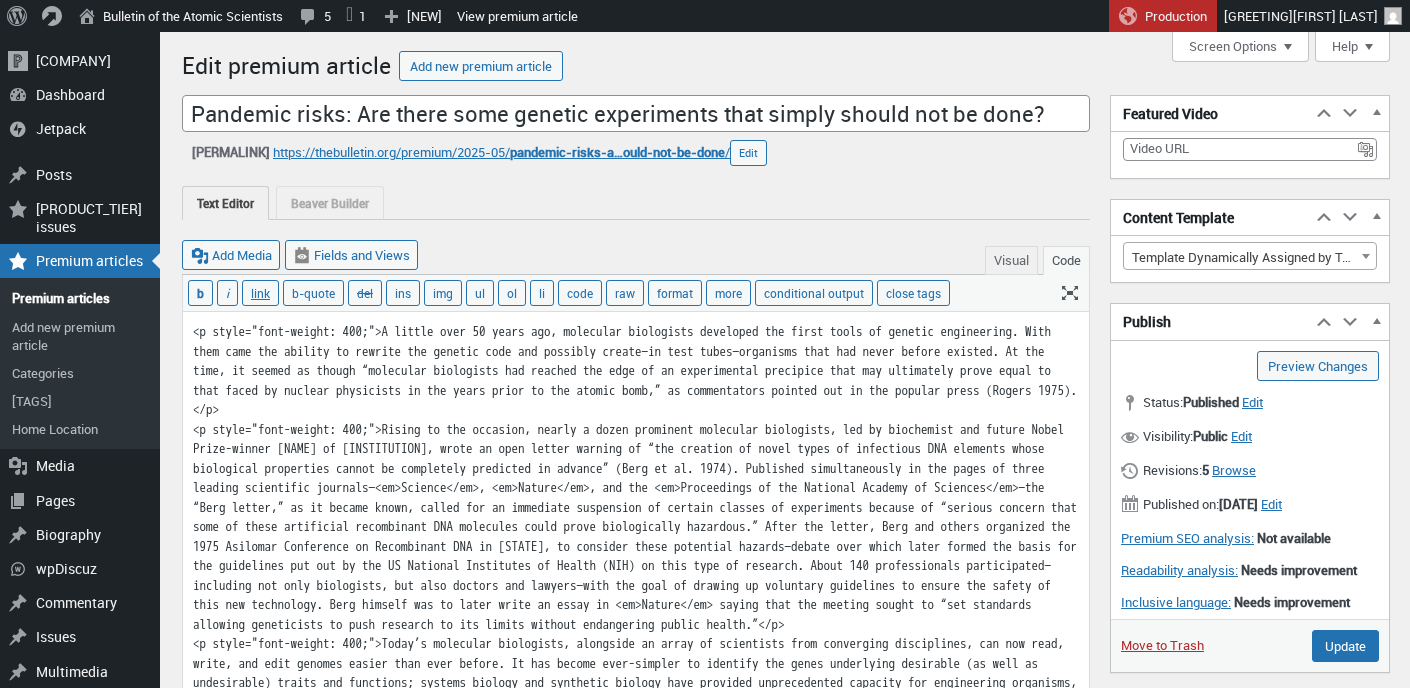 scroll, scrollTop: 0, scrollLeft: 0, axis: both 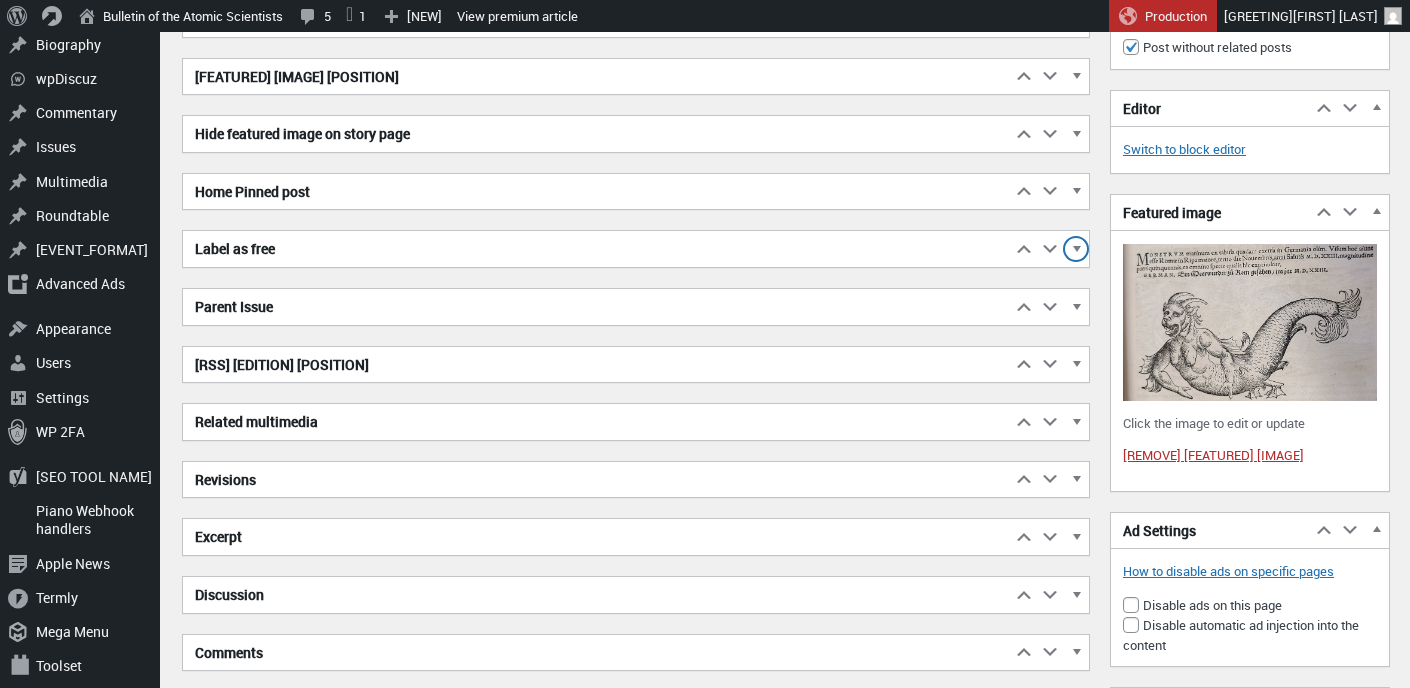 click at bounding box center (1076, 252) 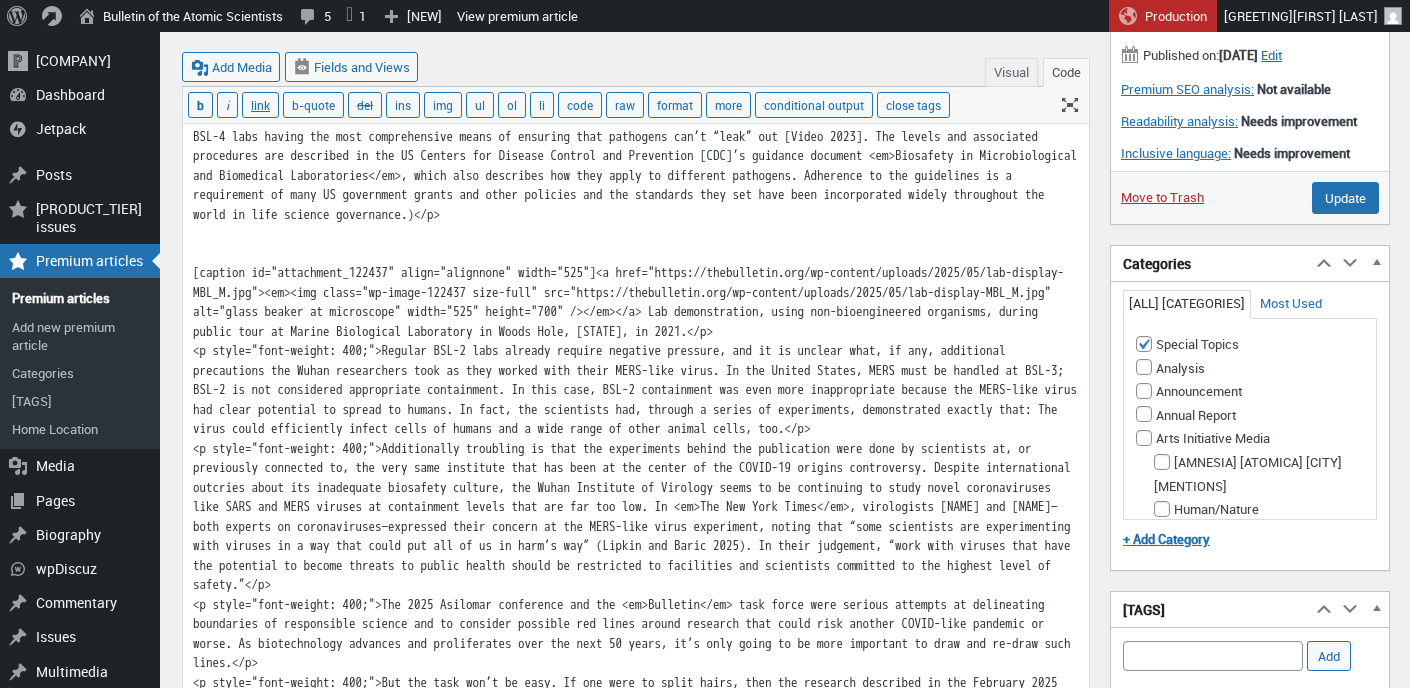 scroll, scrollTop: 2160, scrollLeft: 0, axis: vertical 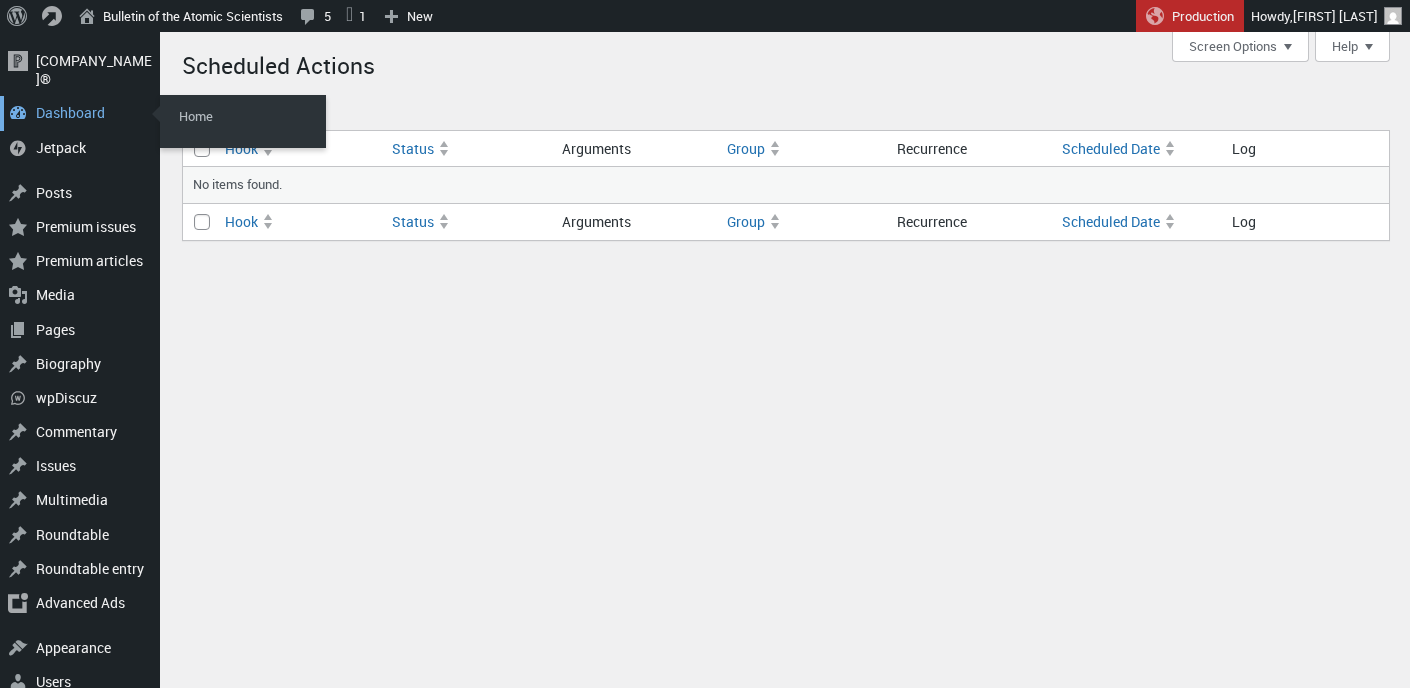 click on "Dashboard" at bounding box center (80, 113) 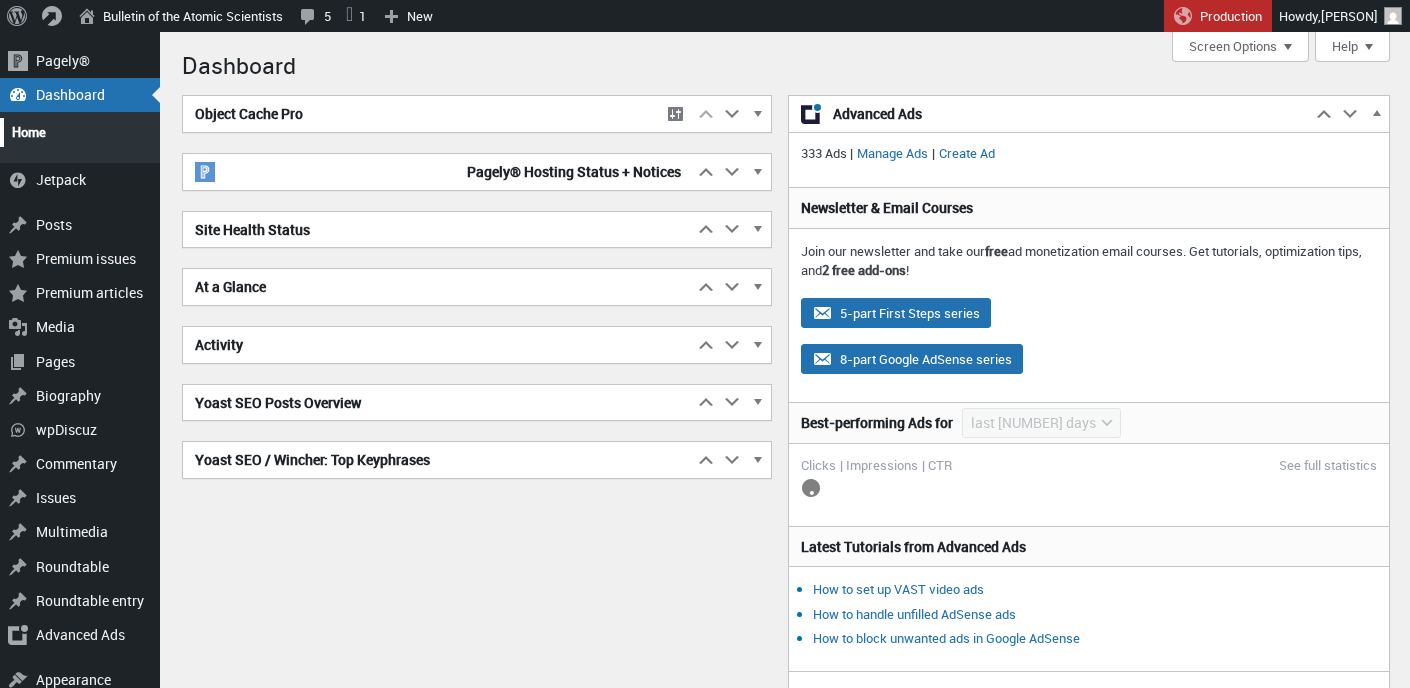 scroll, scrollTop: 0, scrollLeft: 0, axis: both 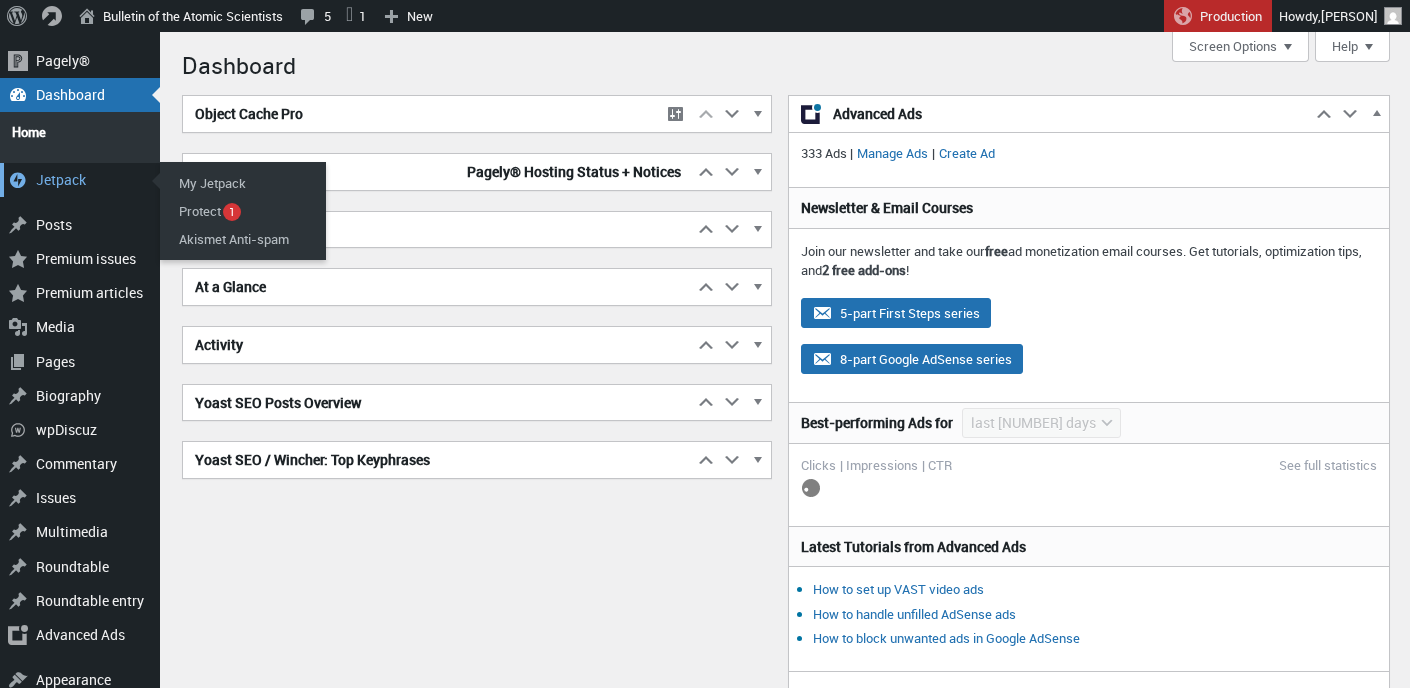 click on "Jetpack" at bounding box center [80, 180] 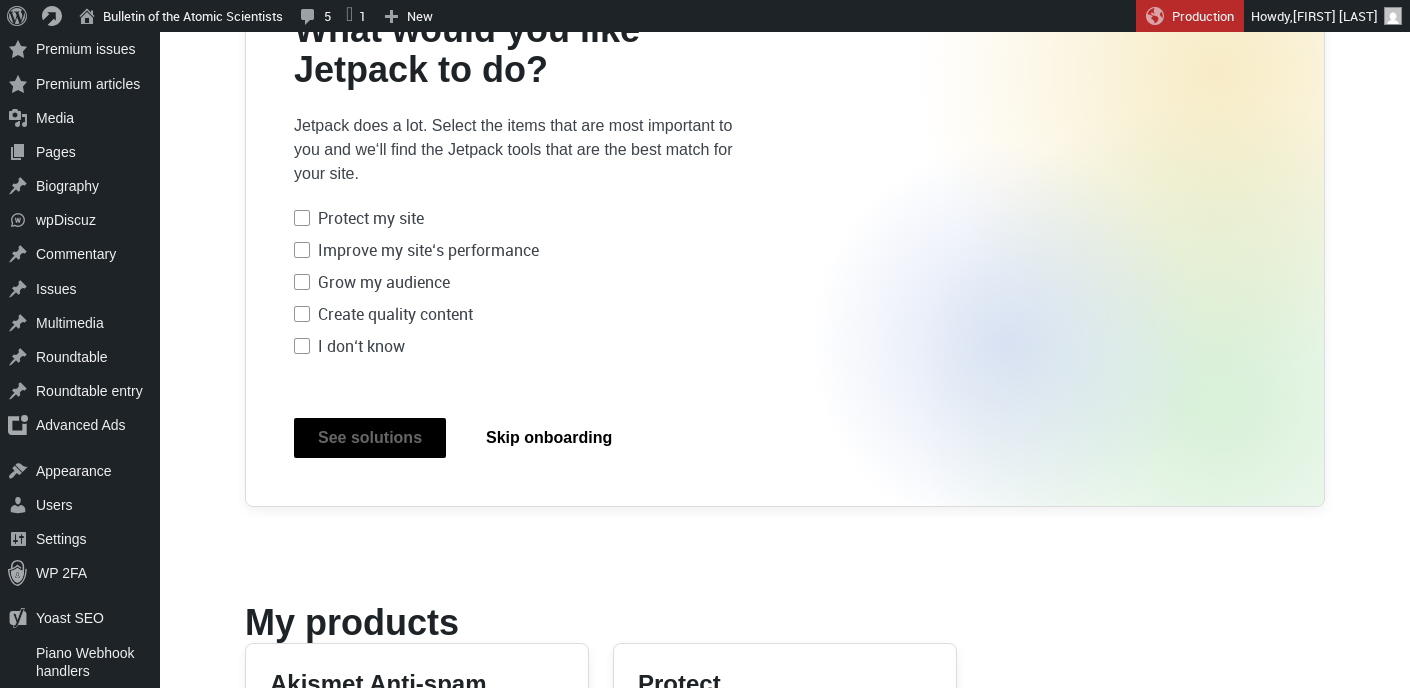 scroll, scrollTop: 0, scrollLeft: 0, axis: both 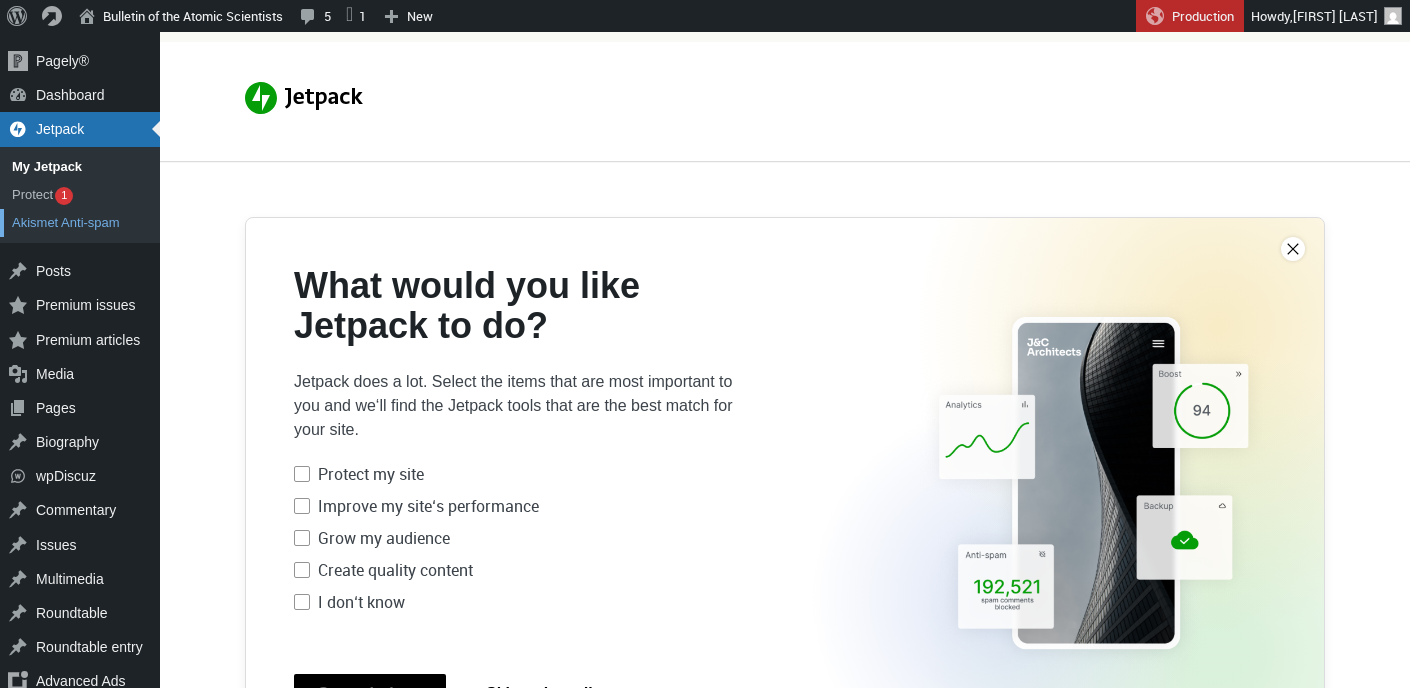 click on "Akismet Anti-spam" at bounding box center (80, 223) 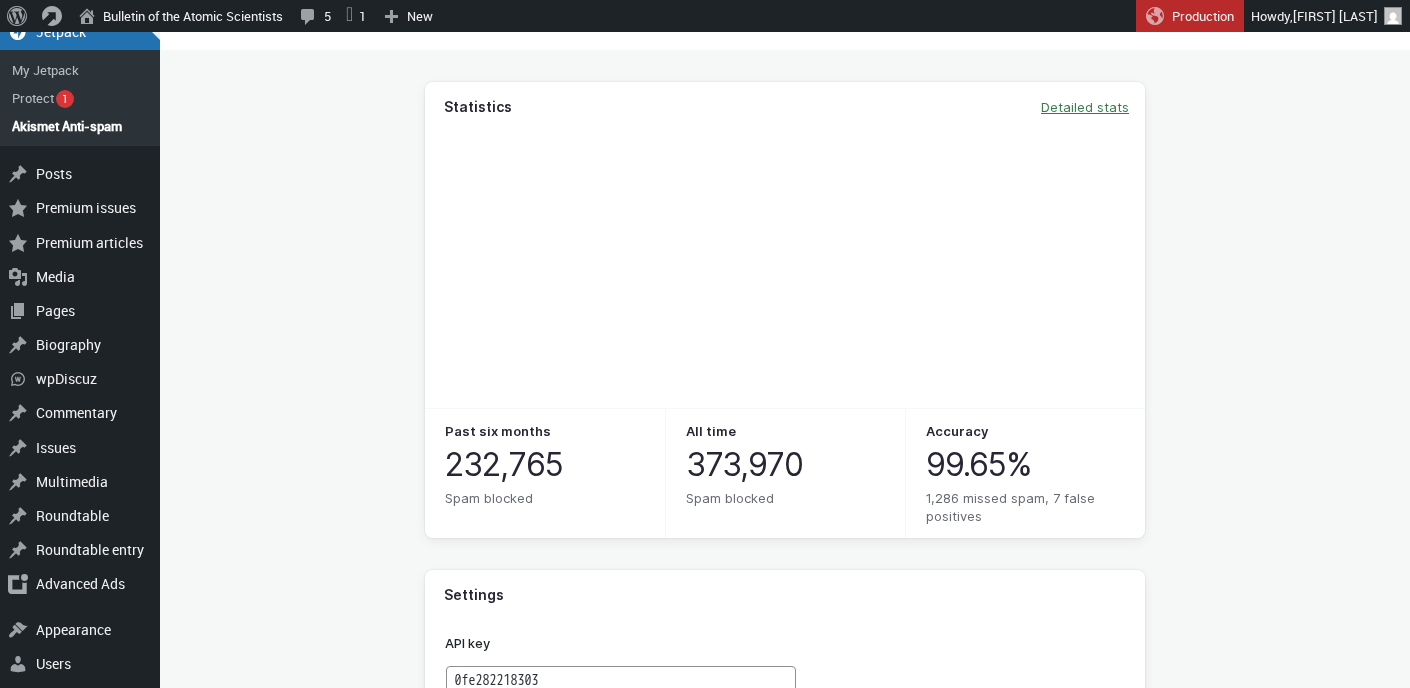scroll, scrollTop: 0, scrollLeft: 0, axis: both 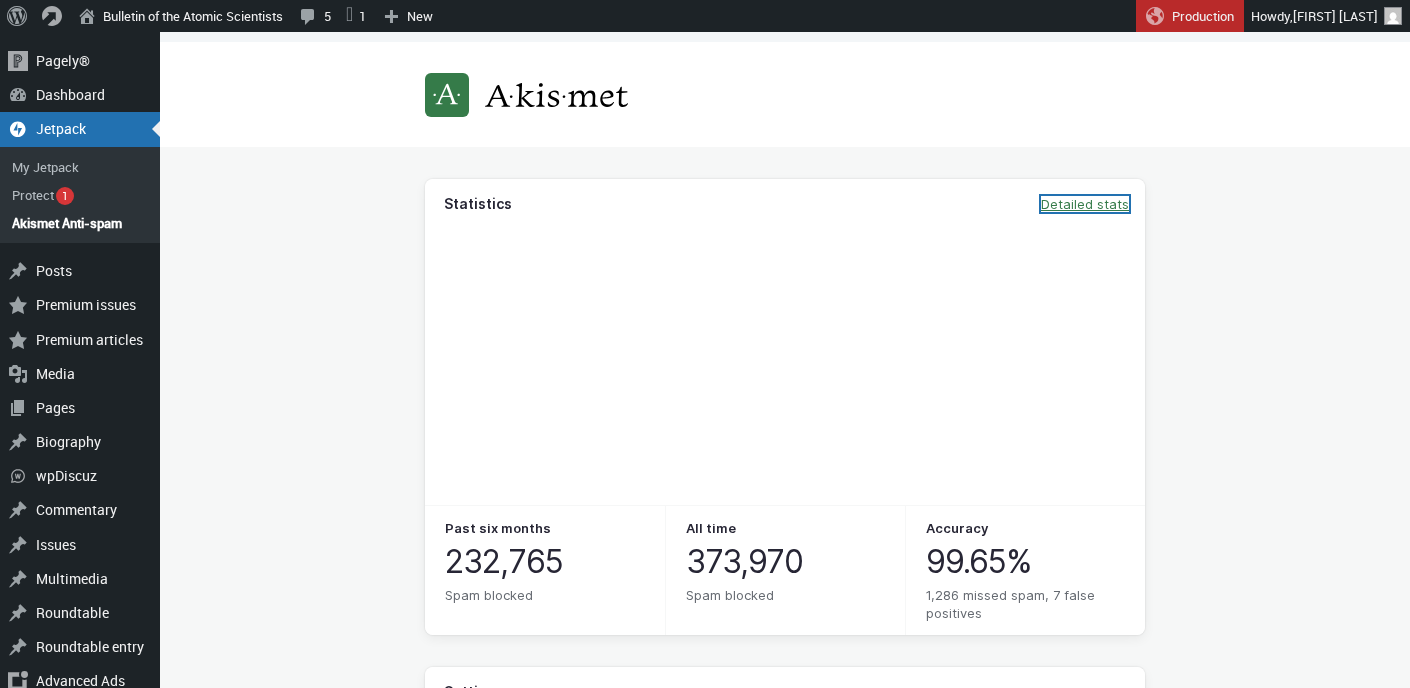 click on "Detailed stats" at bounding box center [1085, 204] 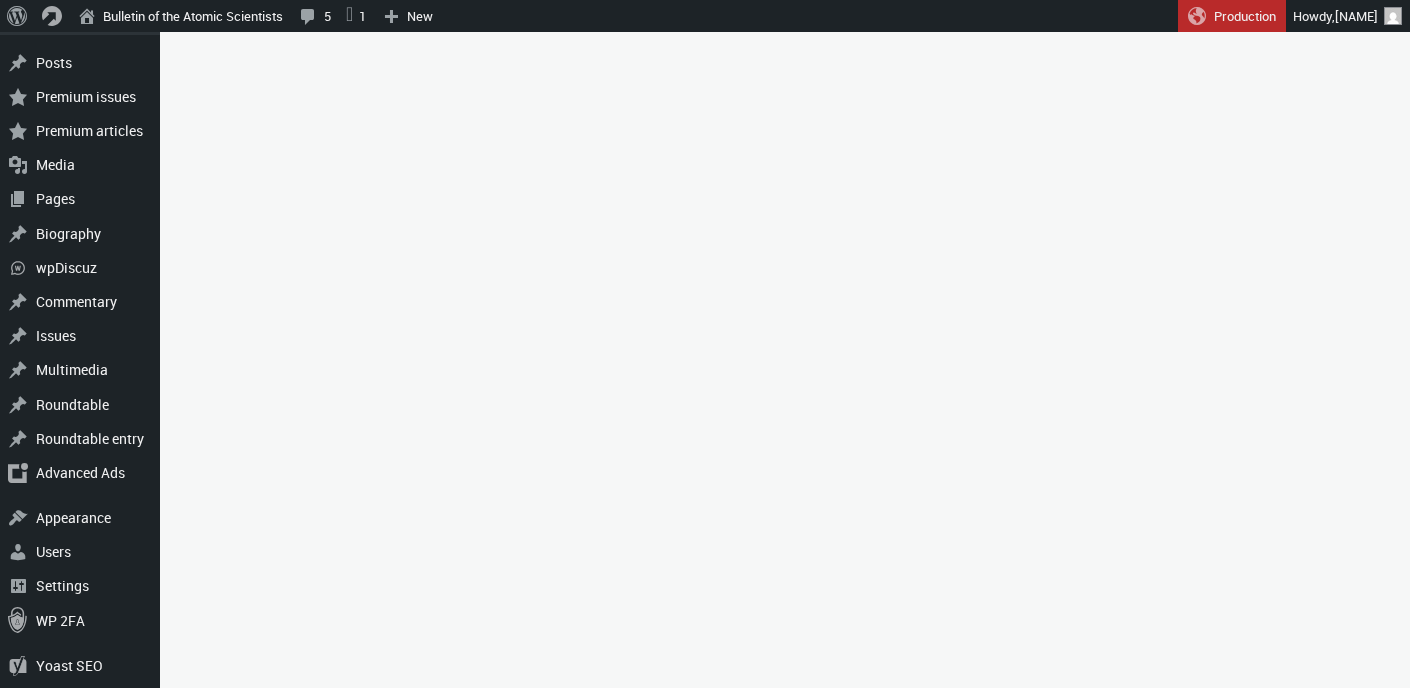 scroll, scrollTop: 0, scrollLeft: 0, axis: both 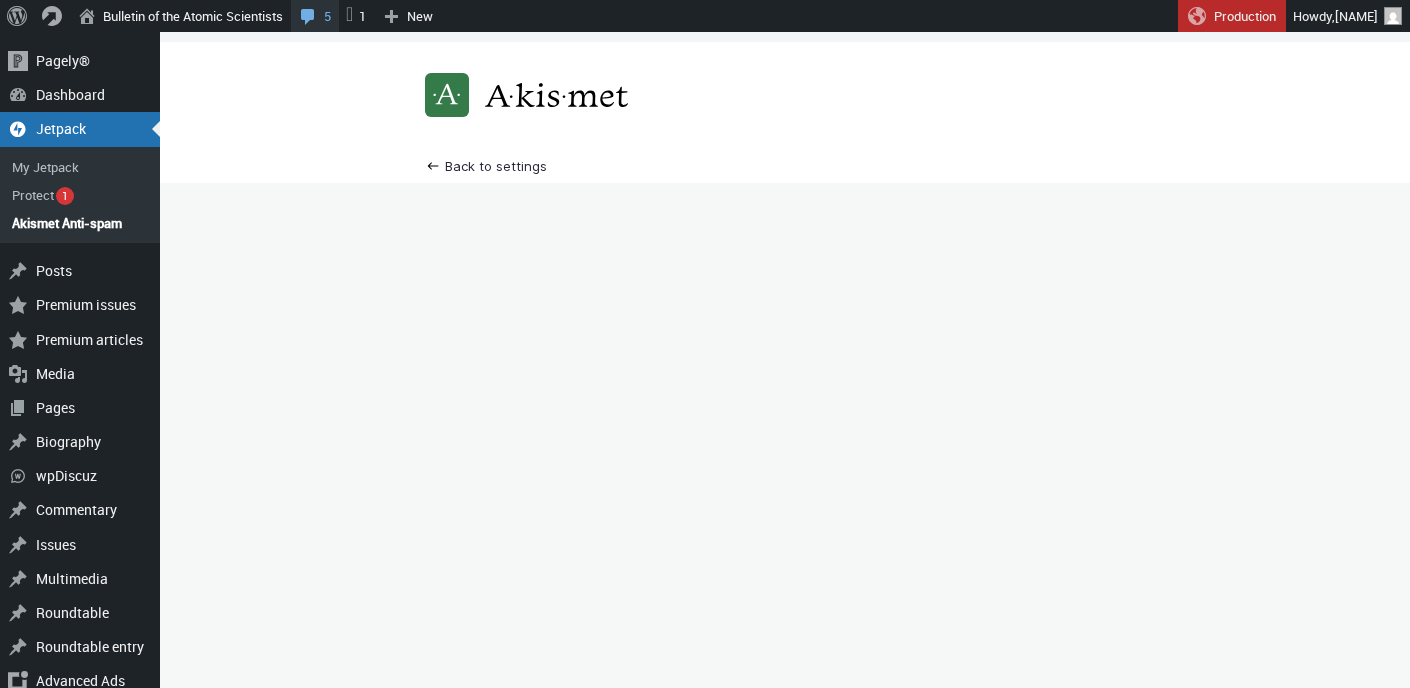 click at bounding box center [308, 14] 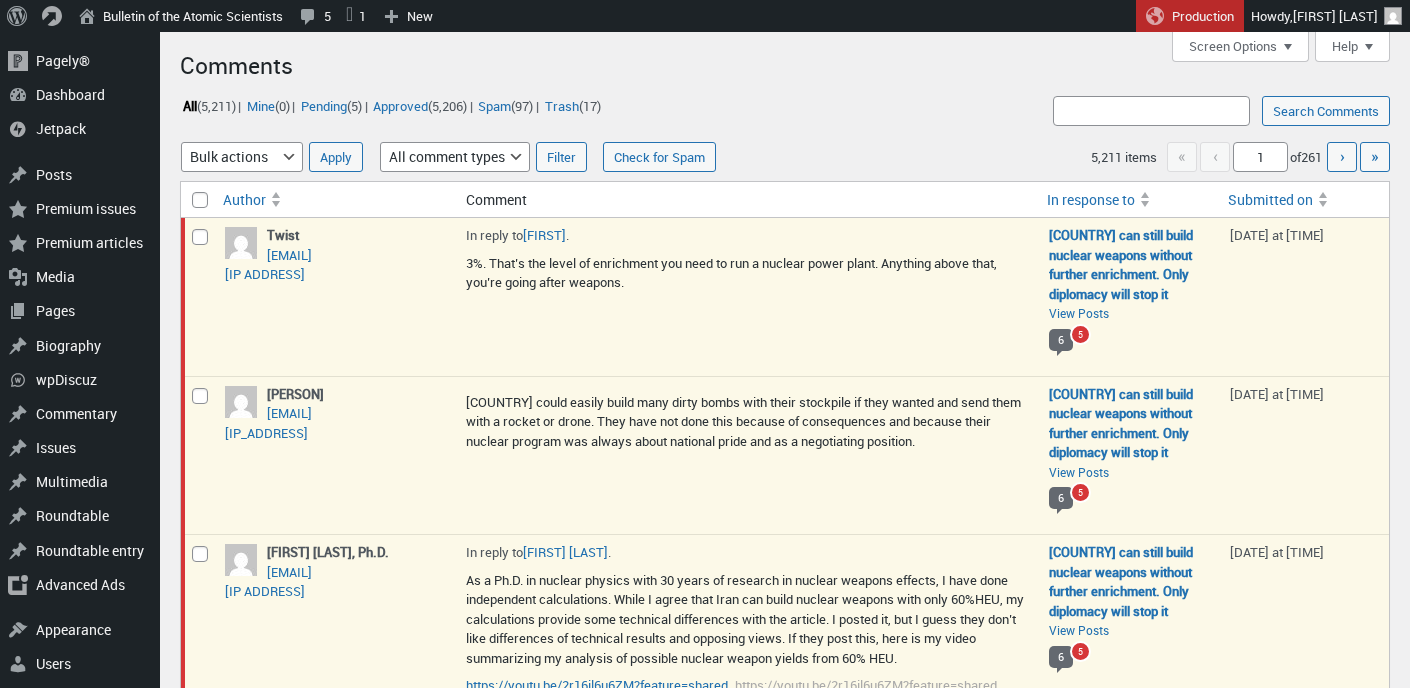 scroll, scrollTop: 0, scrollLeft: 0, axis: both 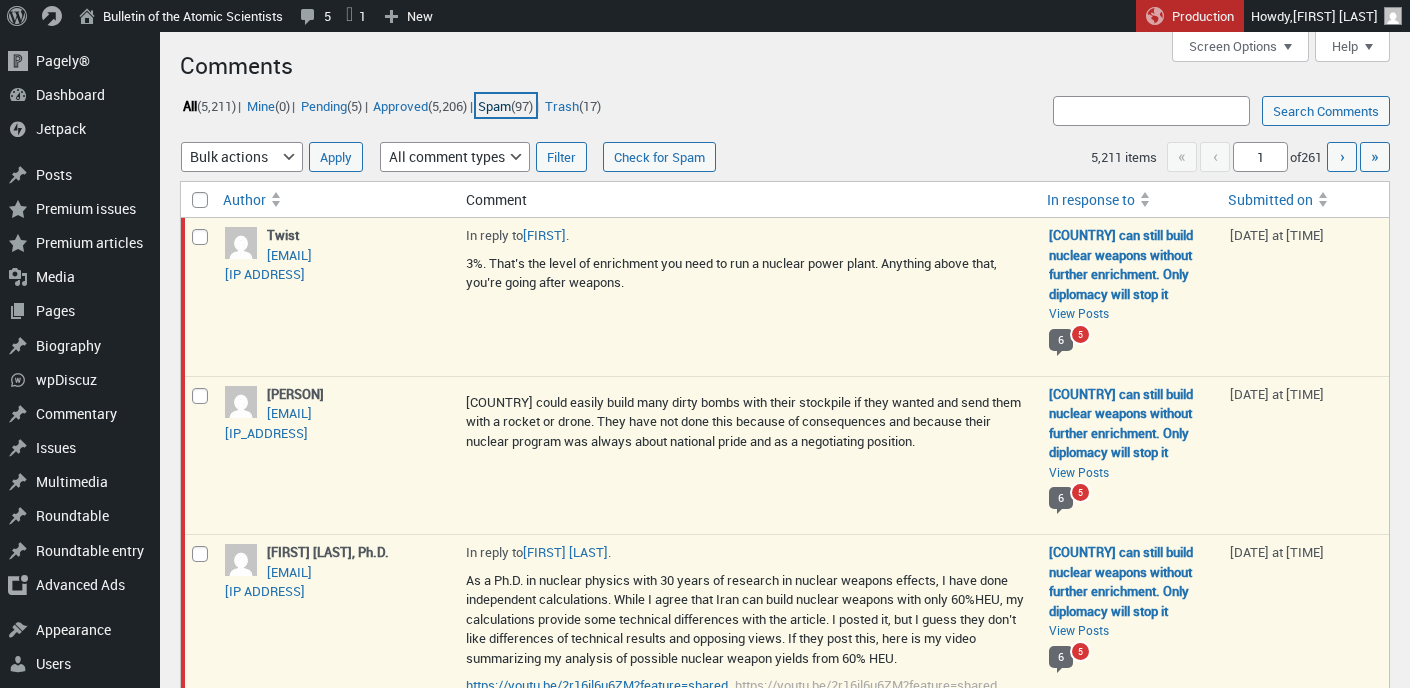click on "Spam  ( 97 )" at bounding box center [506, 105] 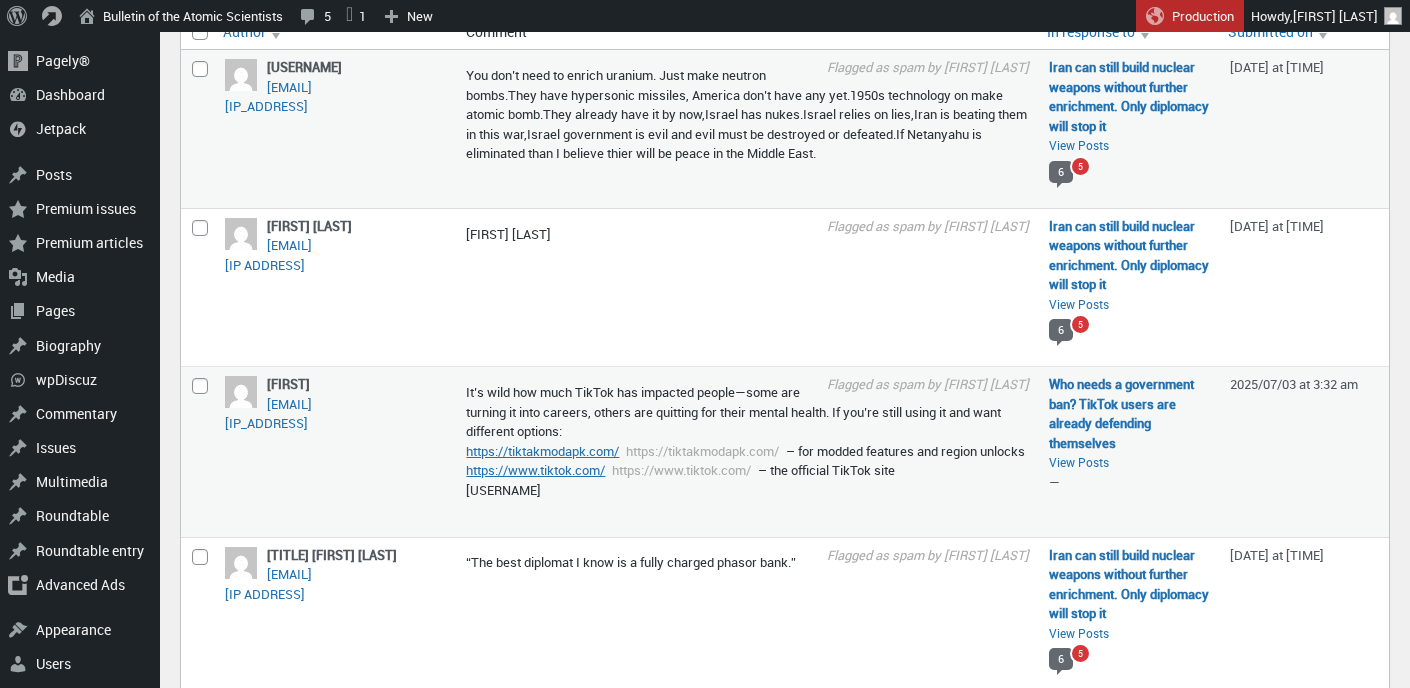 scroll, scrollTop: 0, scrollLeft: 0, axis: both 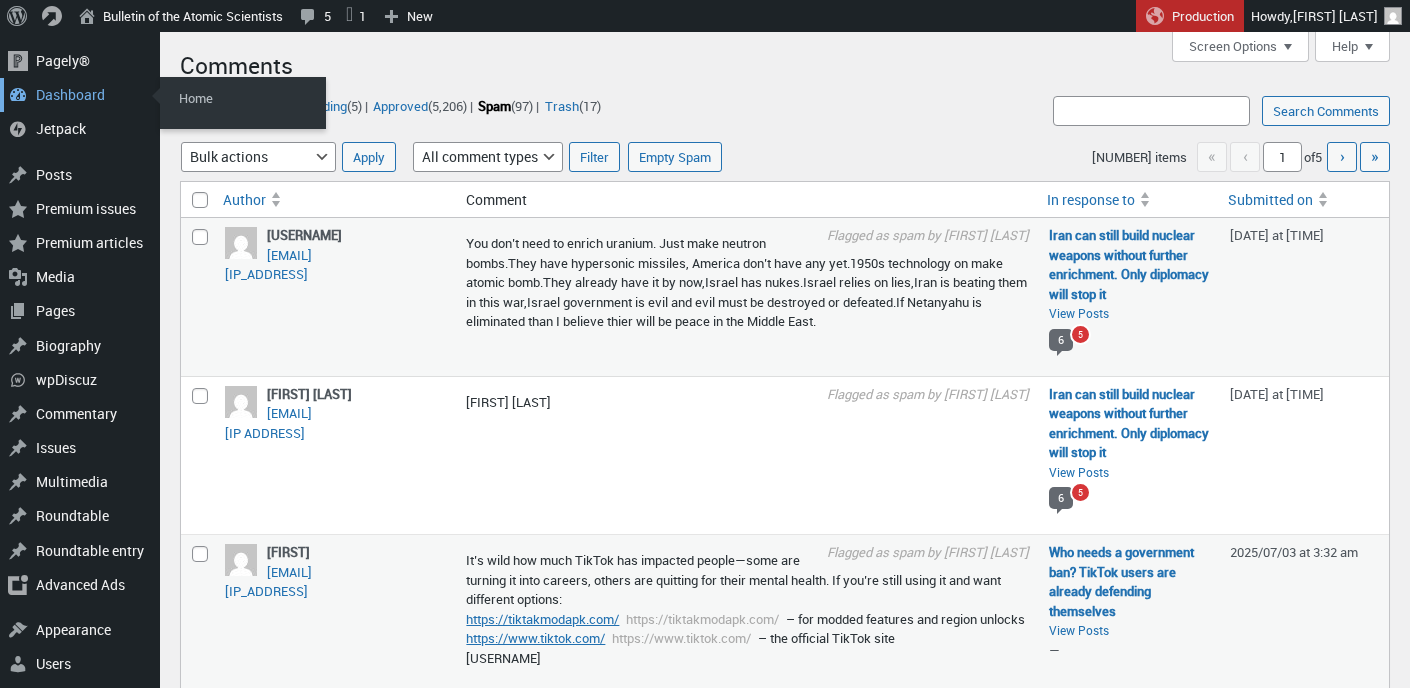click on "Dashboard" at bounding box center (80, 95) 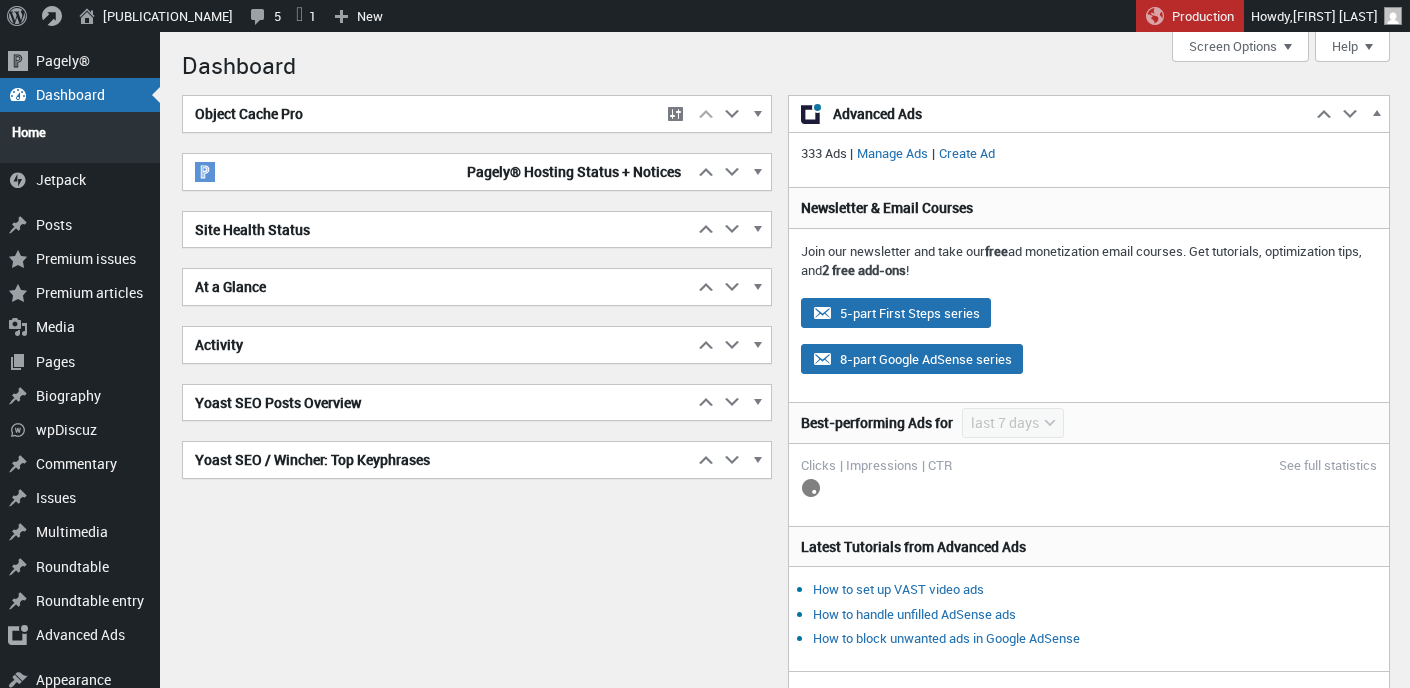 scroll, scrollTop: 0, scrollLeft: 0, axis: both 